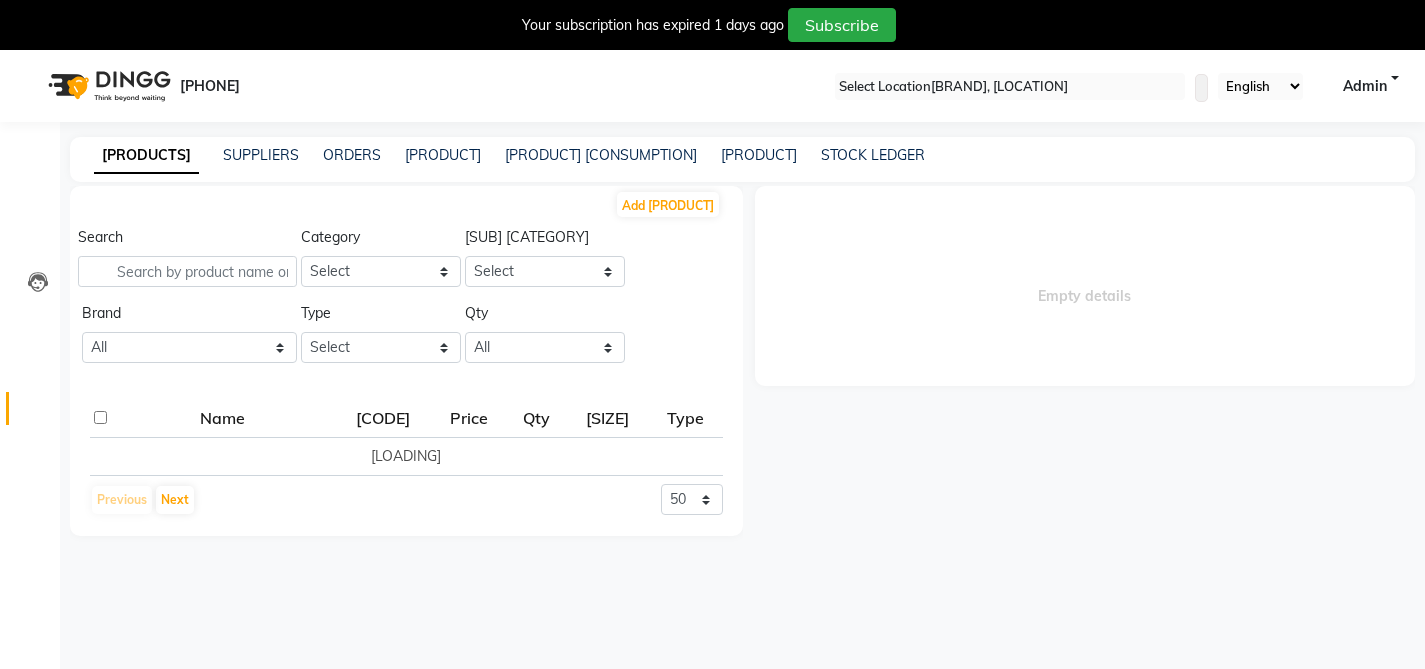 scroll, scrollTop: 0, scrollLeft: 0, axis: both 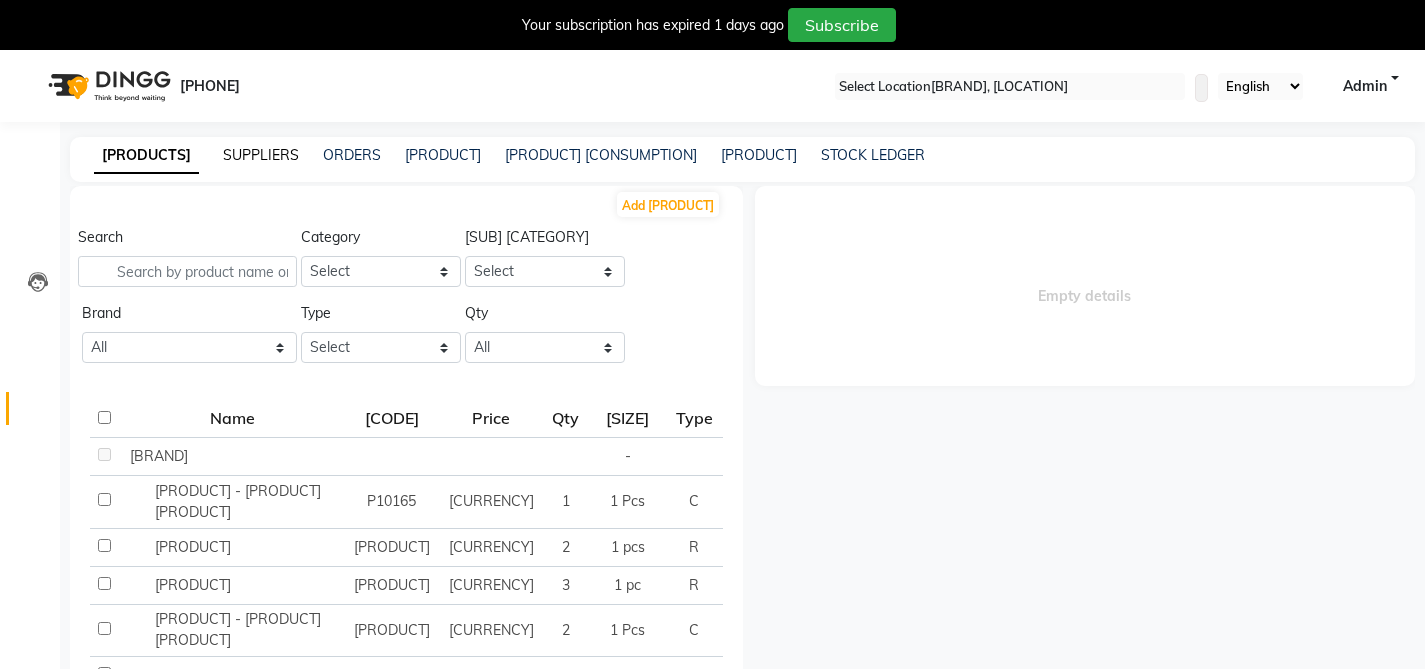 click on "SUPPLIERS" at bounding box center [261, 155] 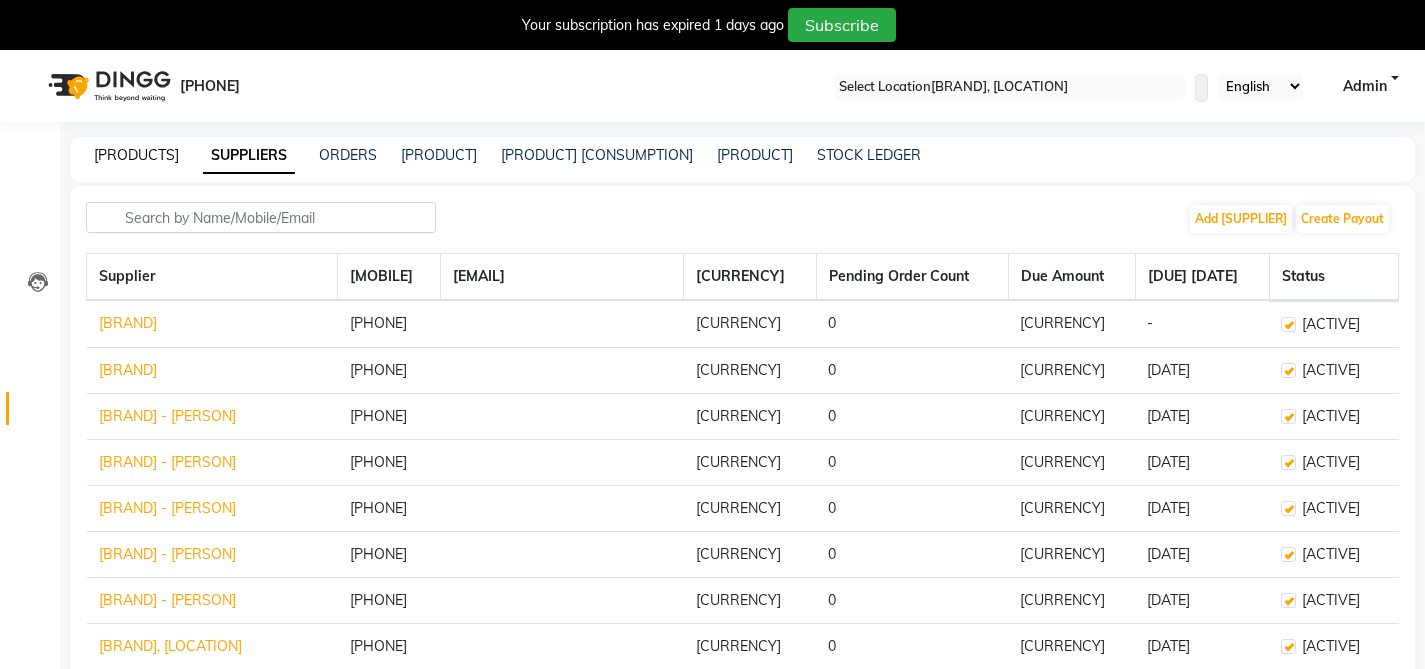 click on "[PRODUCTS]" at bounding box center (136, 155) 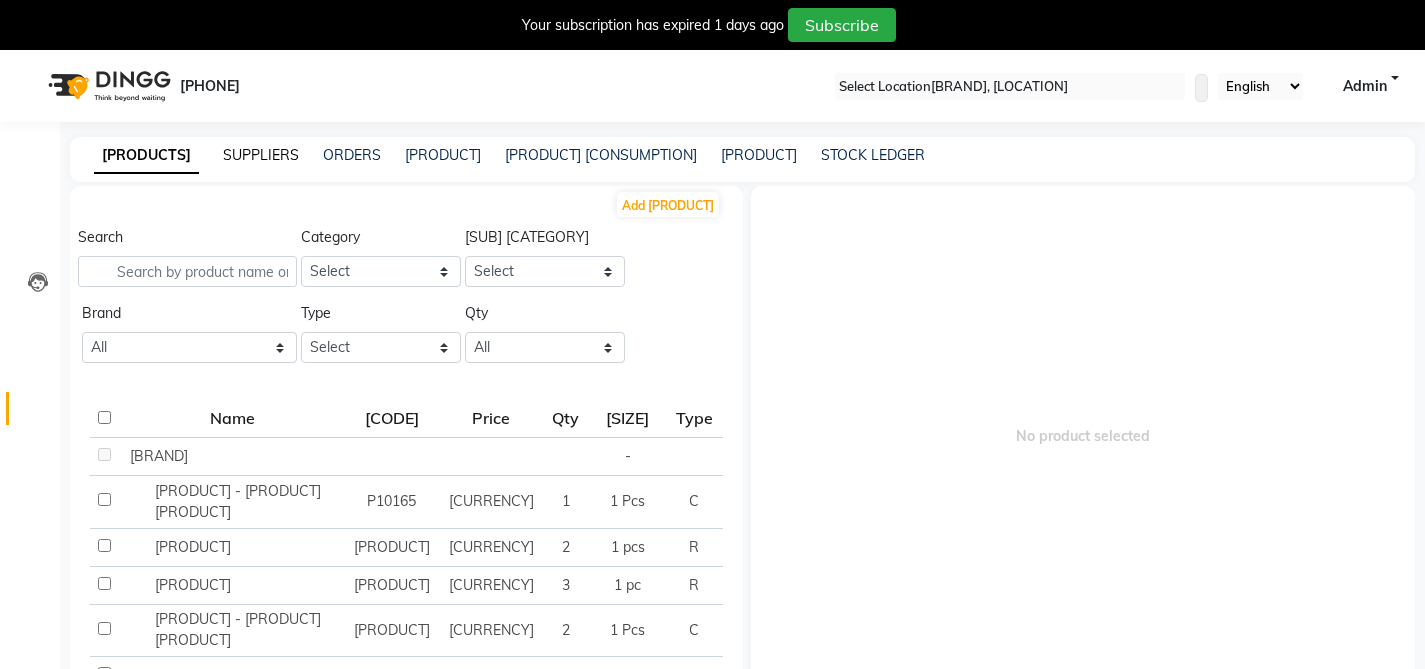 click on "SUPPLIERS" at bounding box center [261, 155] 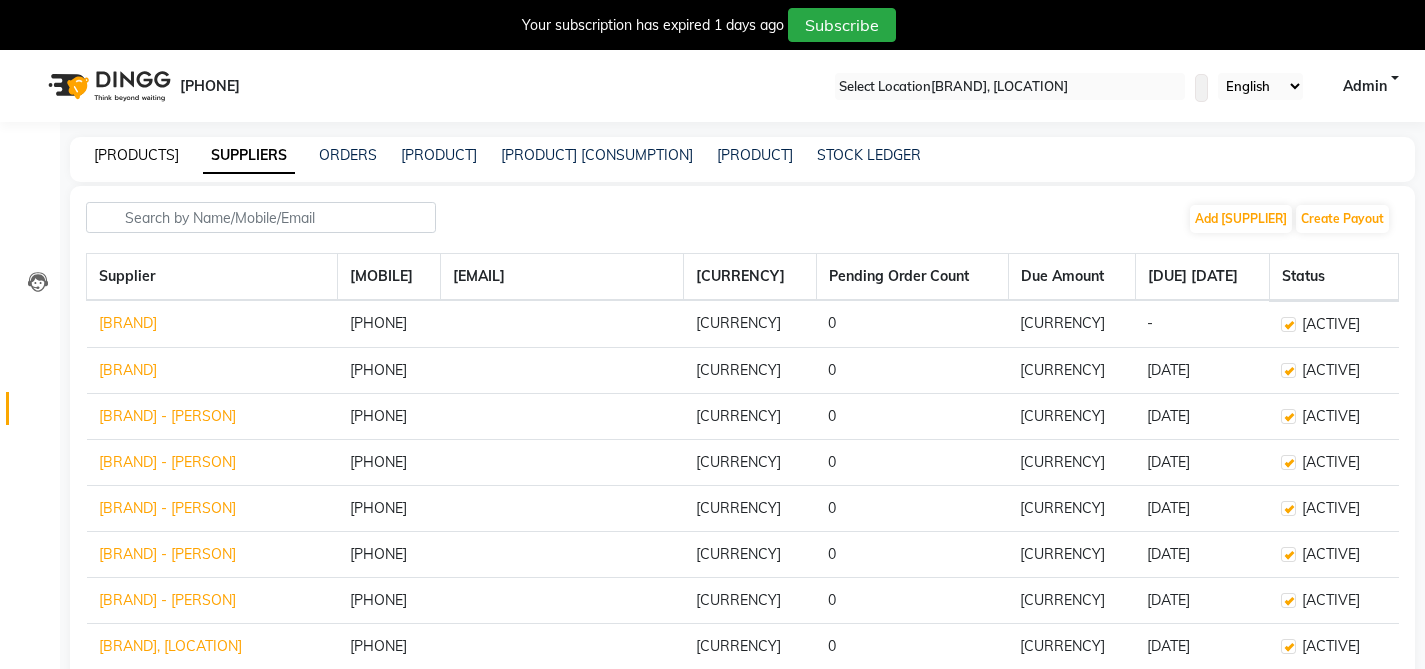 click on "[PRODUCTS]" at bounding box center [136, 155] 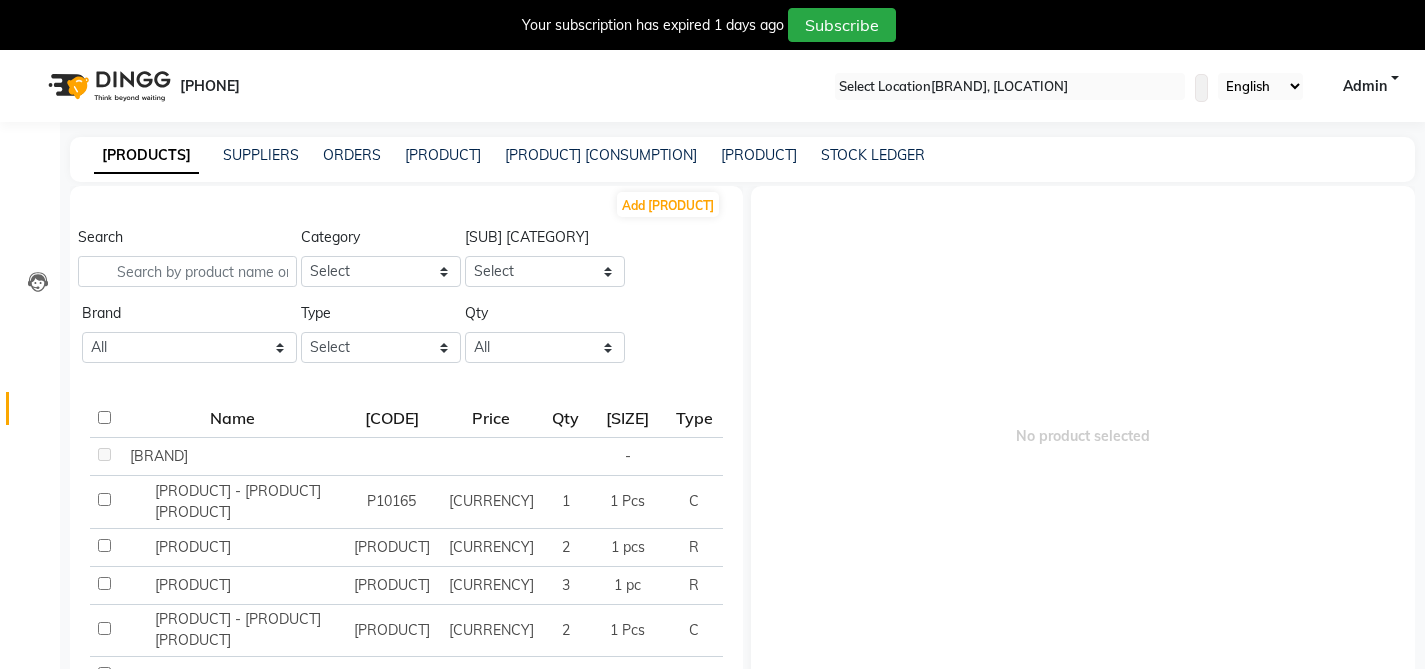 click at bounding box center [735, 209] 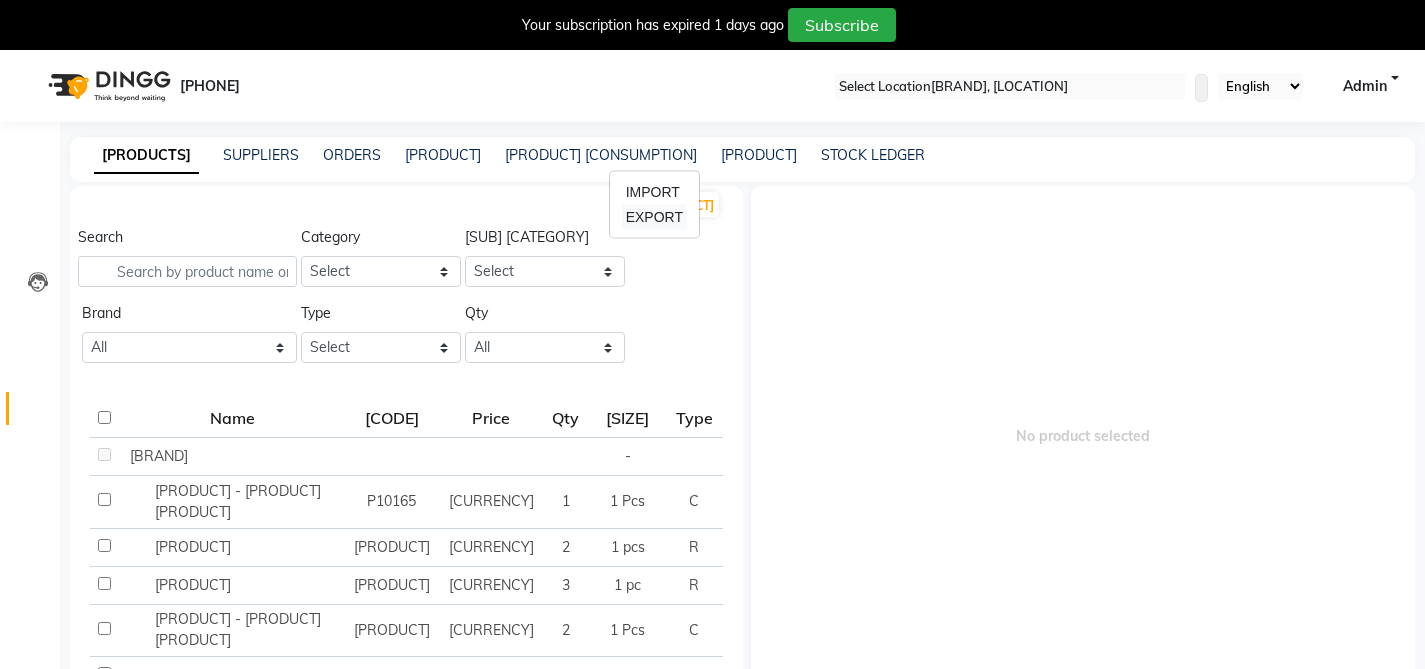 click on "EXPORT" at bounding box center [654, 217] 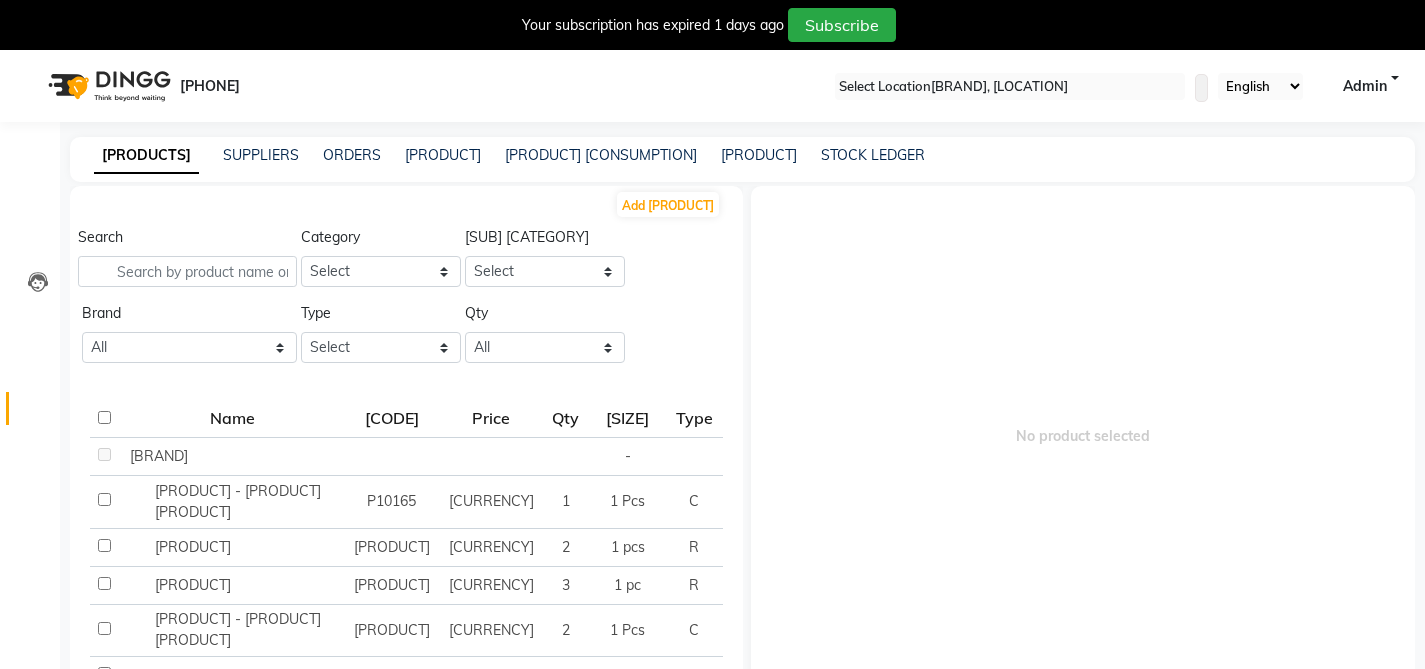 click at bounding box center [1010, 87] 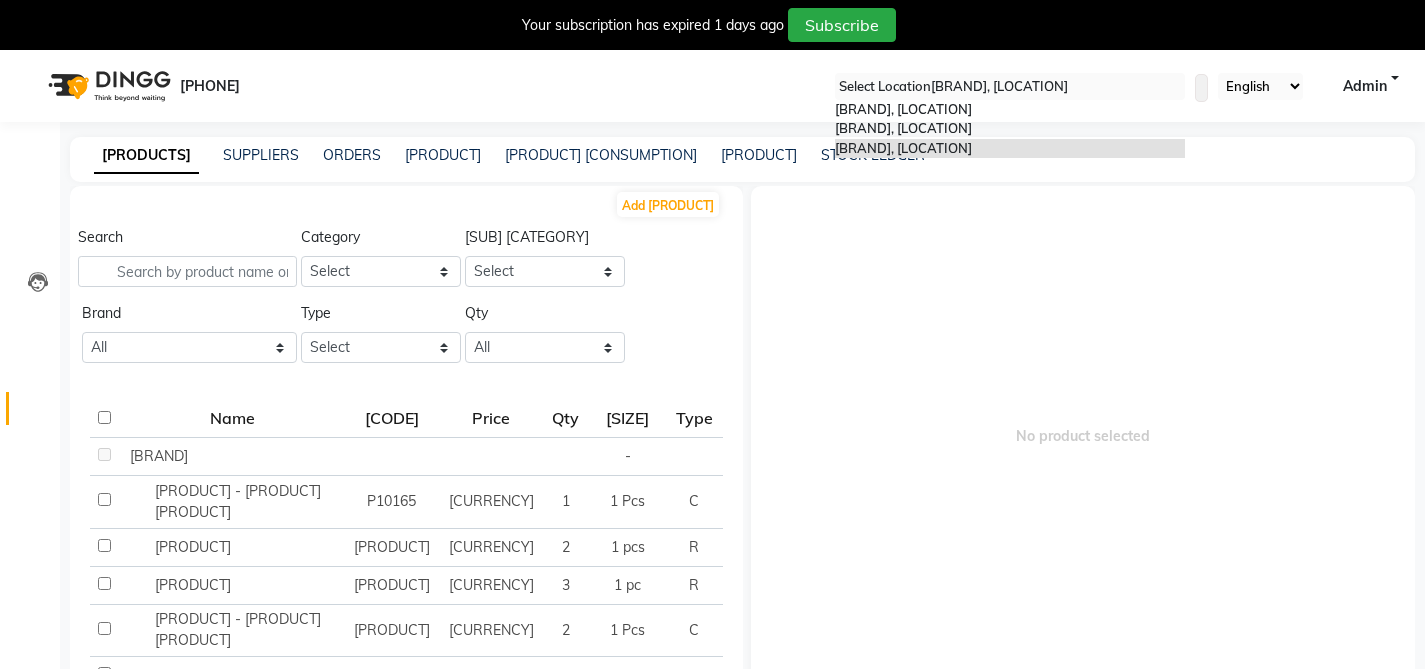 click at bounding box center [1010, 87] 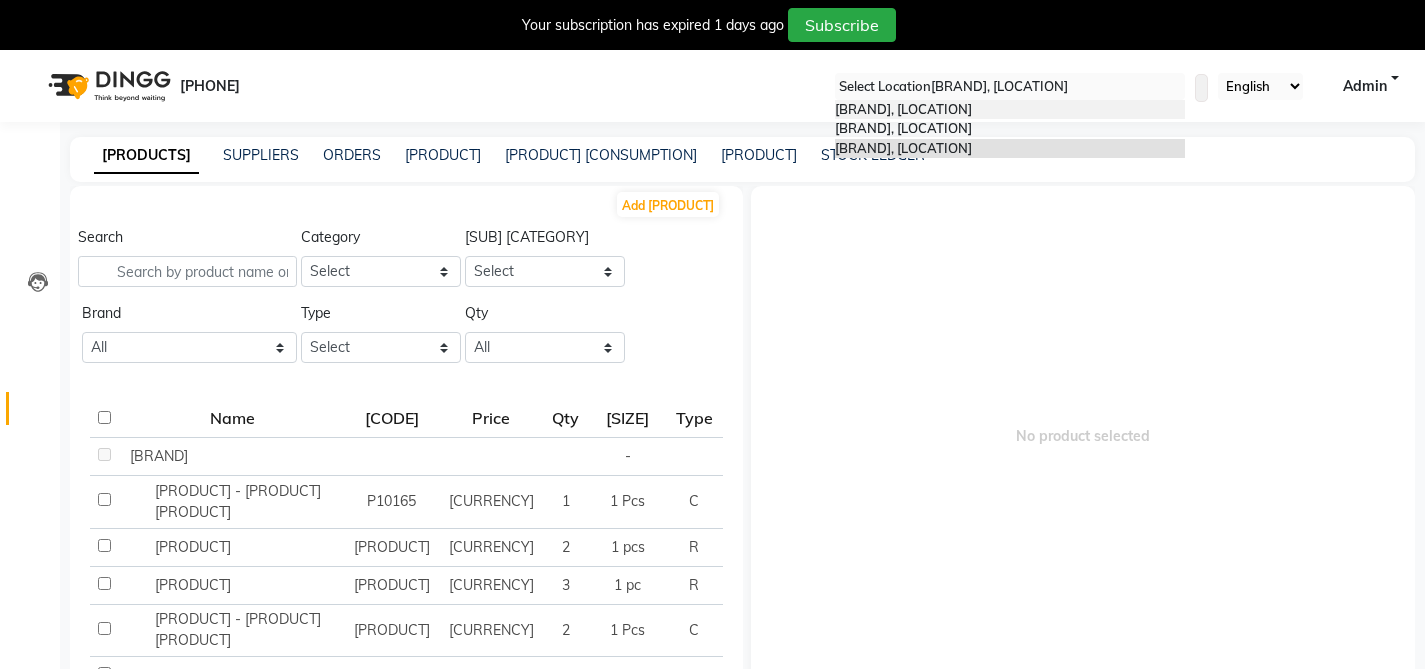 click on "[BRAND], [LOCATION]" at bounding box center (903, 109) 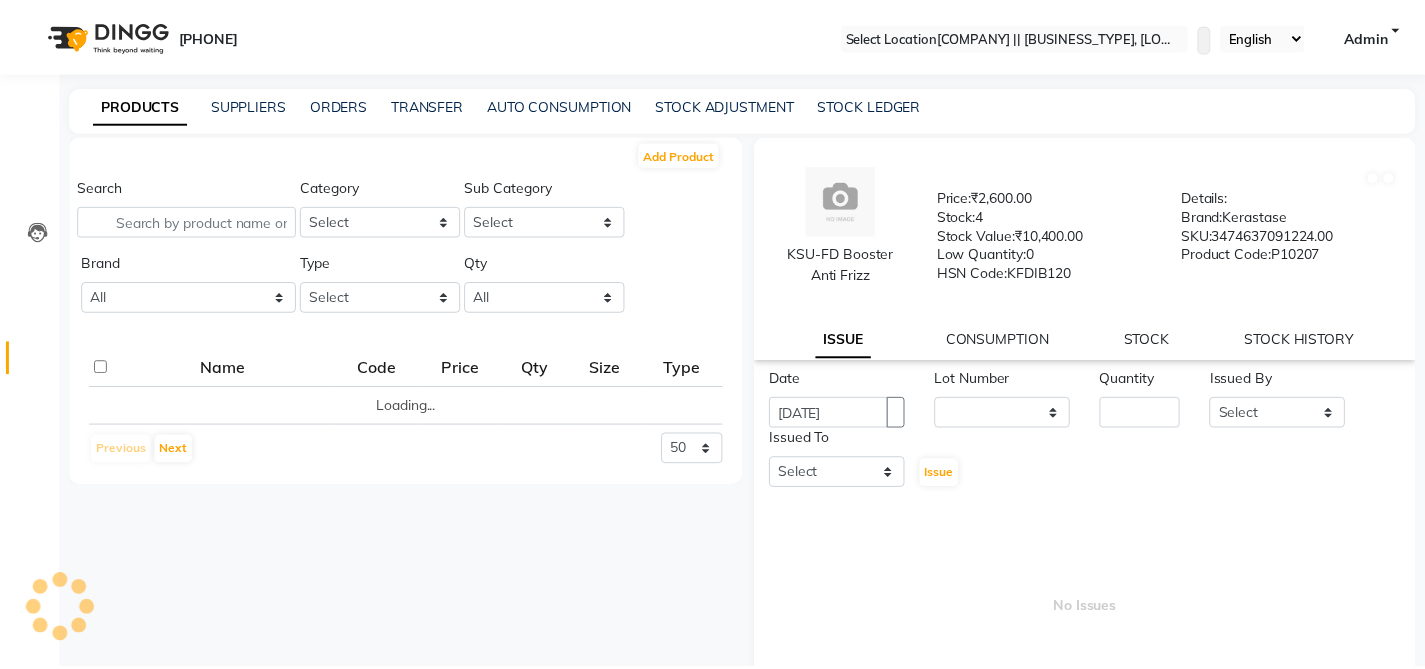 scroll, scrollTop: 0, scrollLeft: 0, axis: both 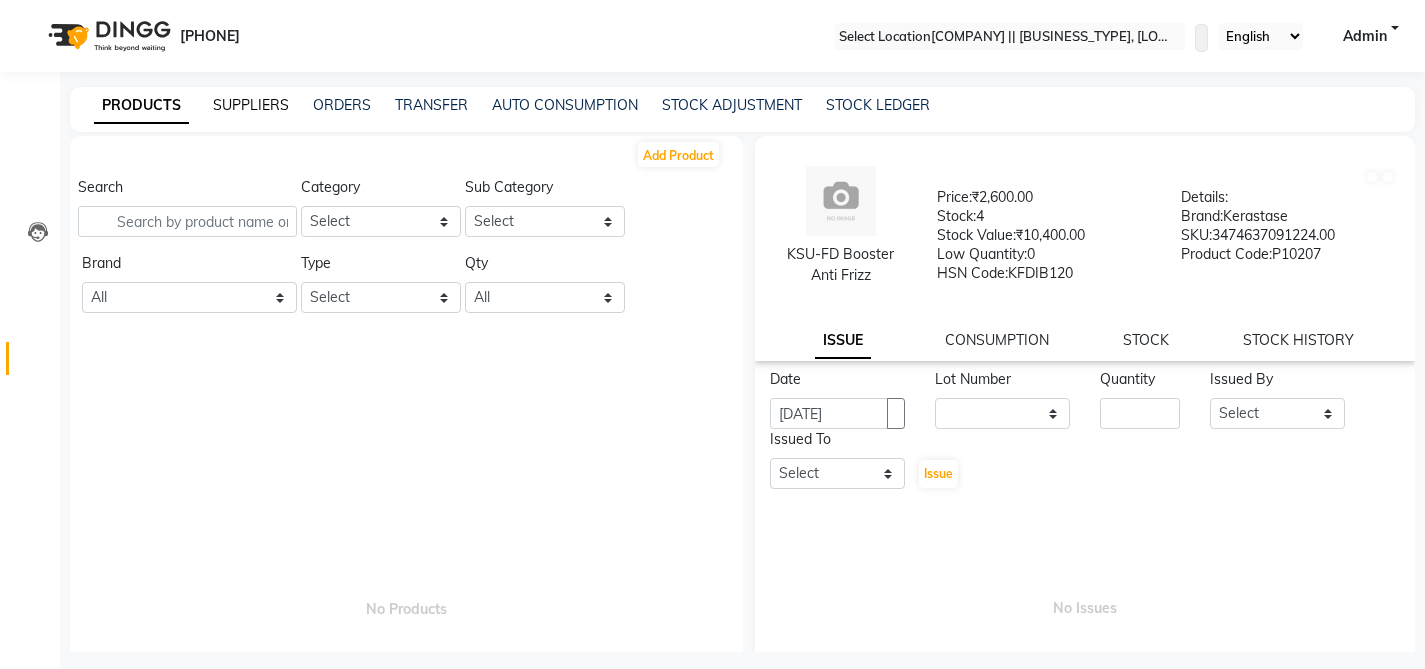 click on "SUPPLIERS" at bounding box center [251, 105] 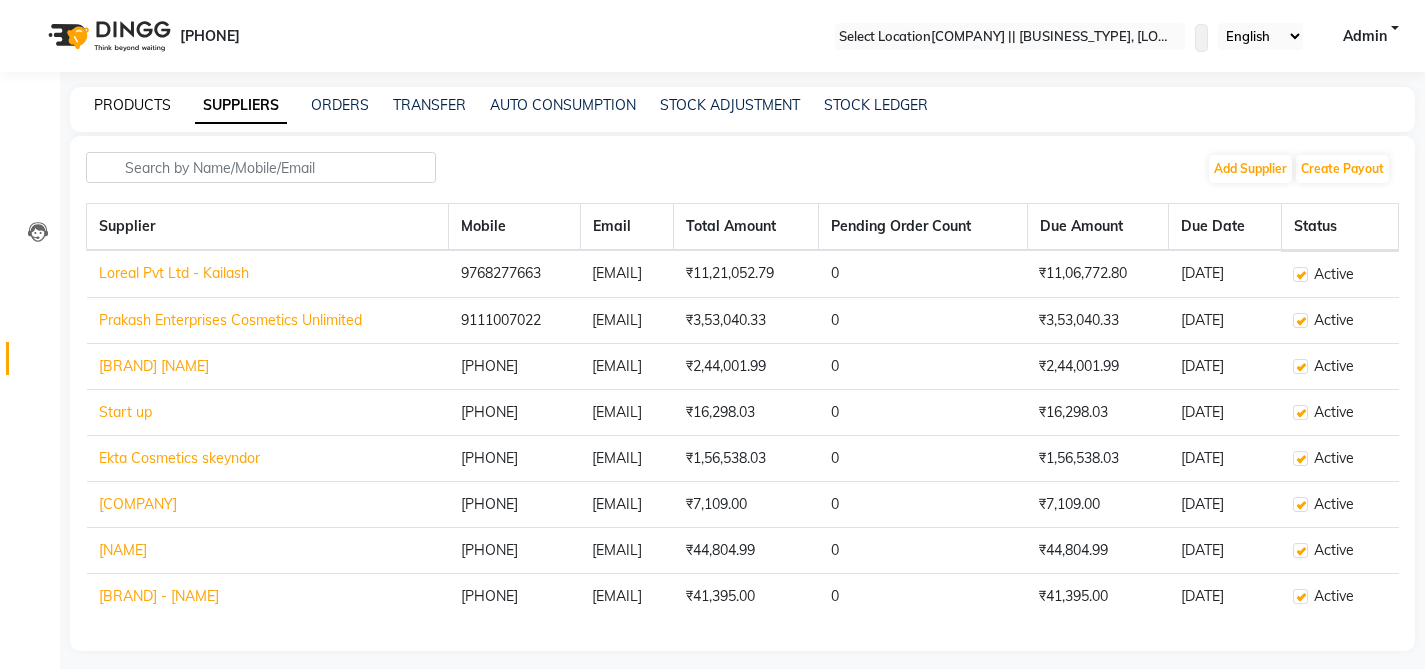 click on "[PRODUCTS]" at bounding box center (132, 105) 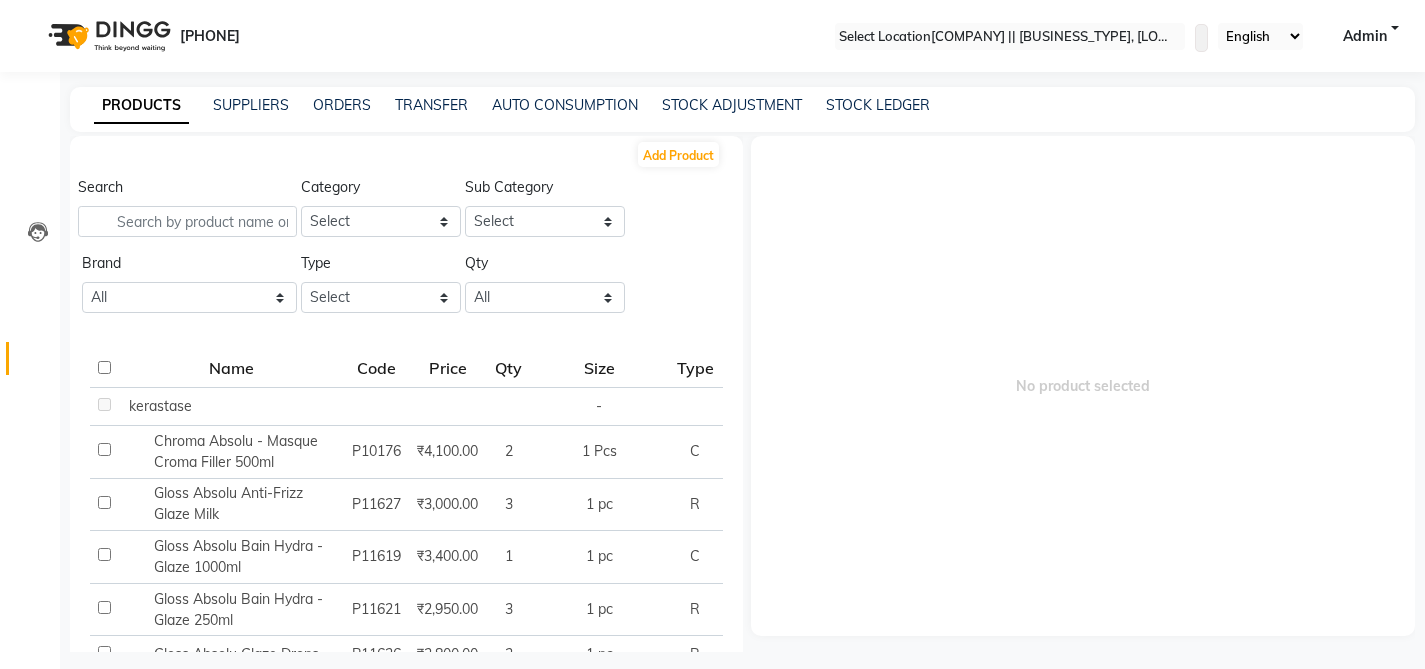 click at bounding box center (735, 159) 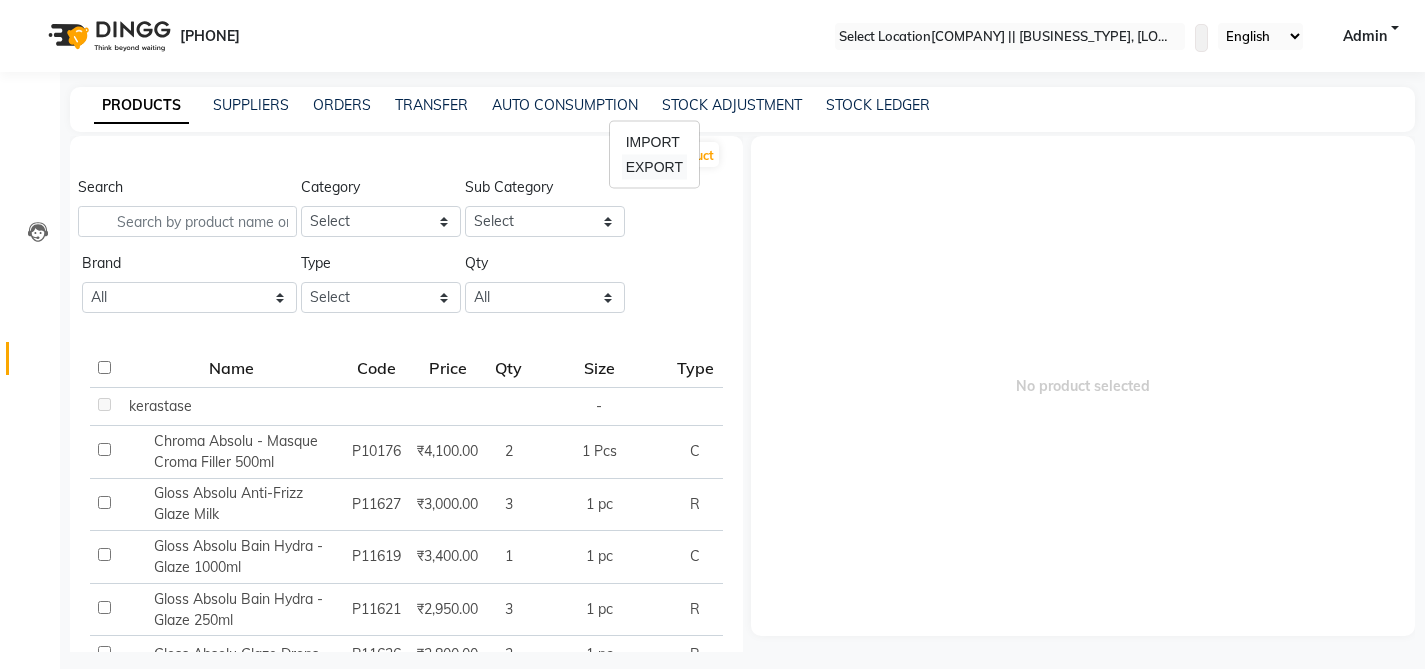 click on "EXPORT" at bounding box center (654, 167) 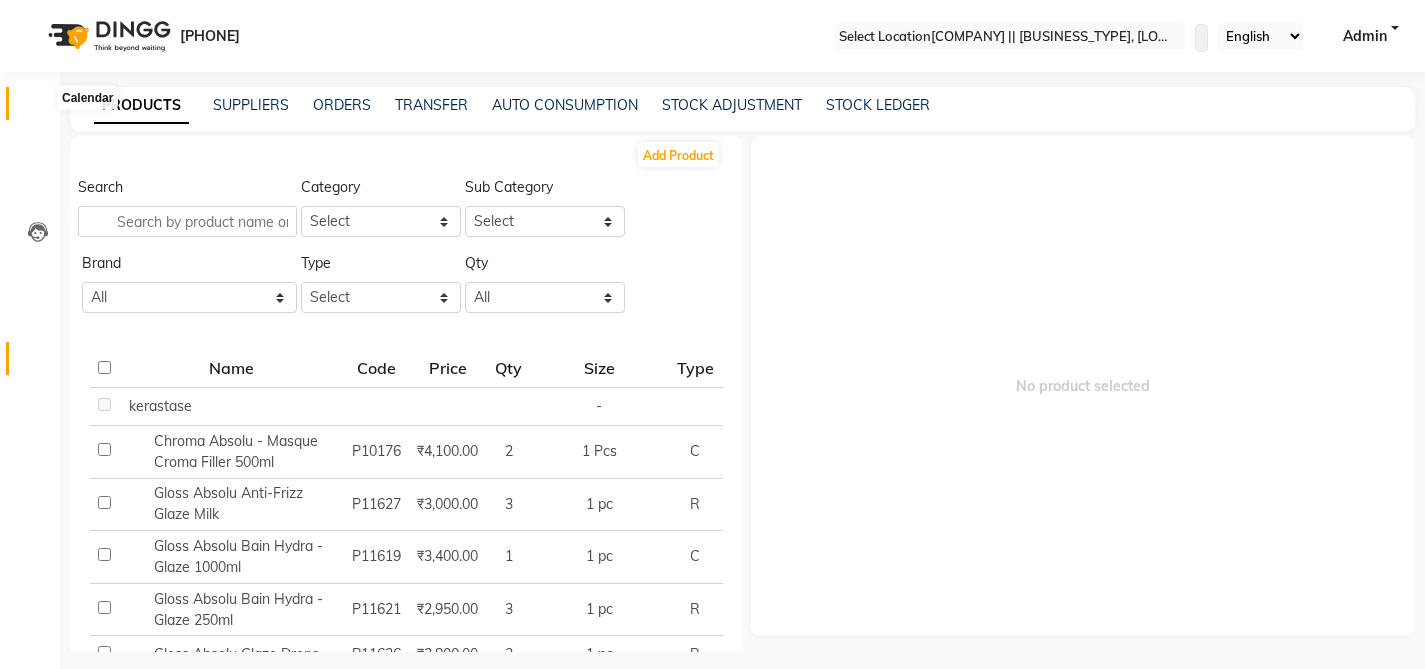 click at bounding box center [38, 108] 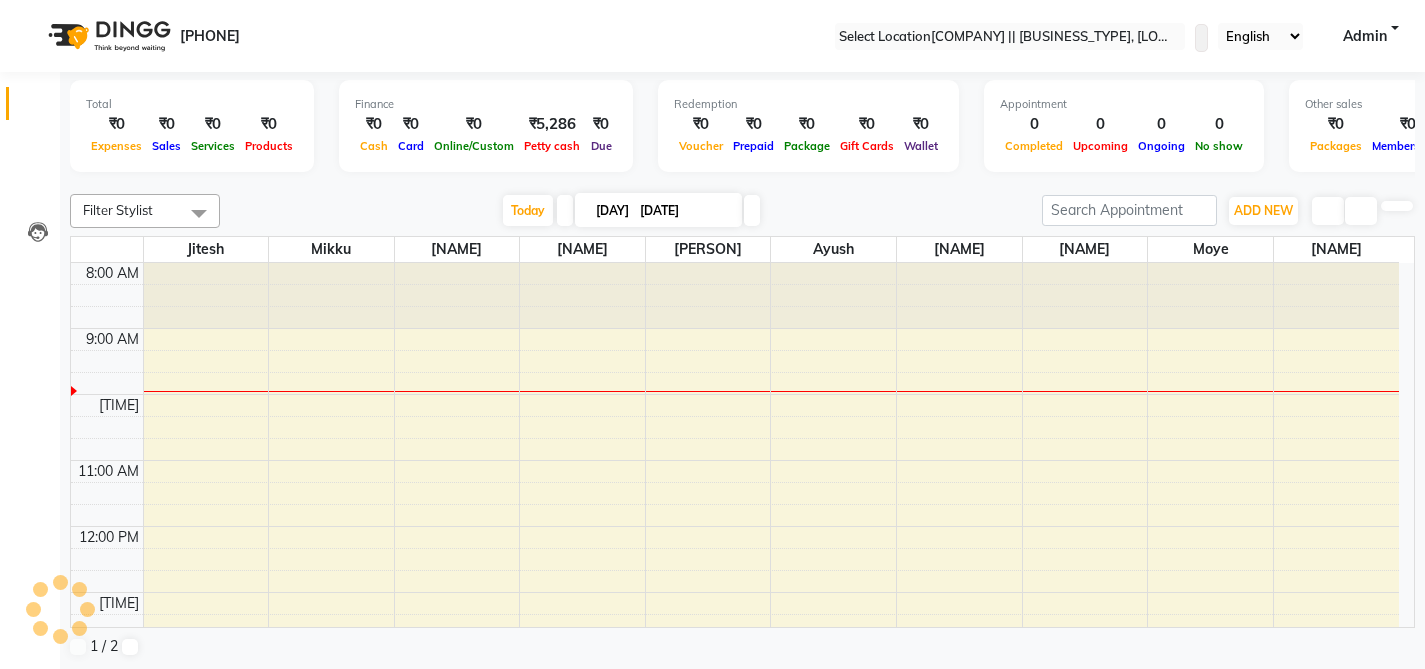 scroll, scrollTop: 0, scrollLeft: 0, axis: both 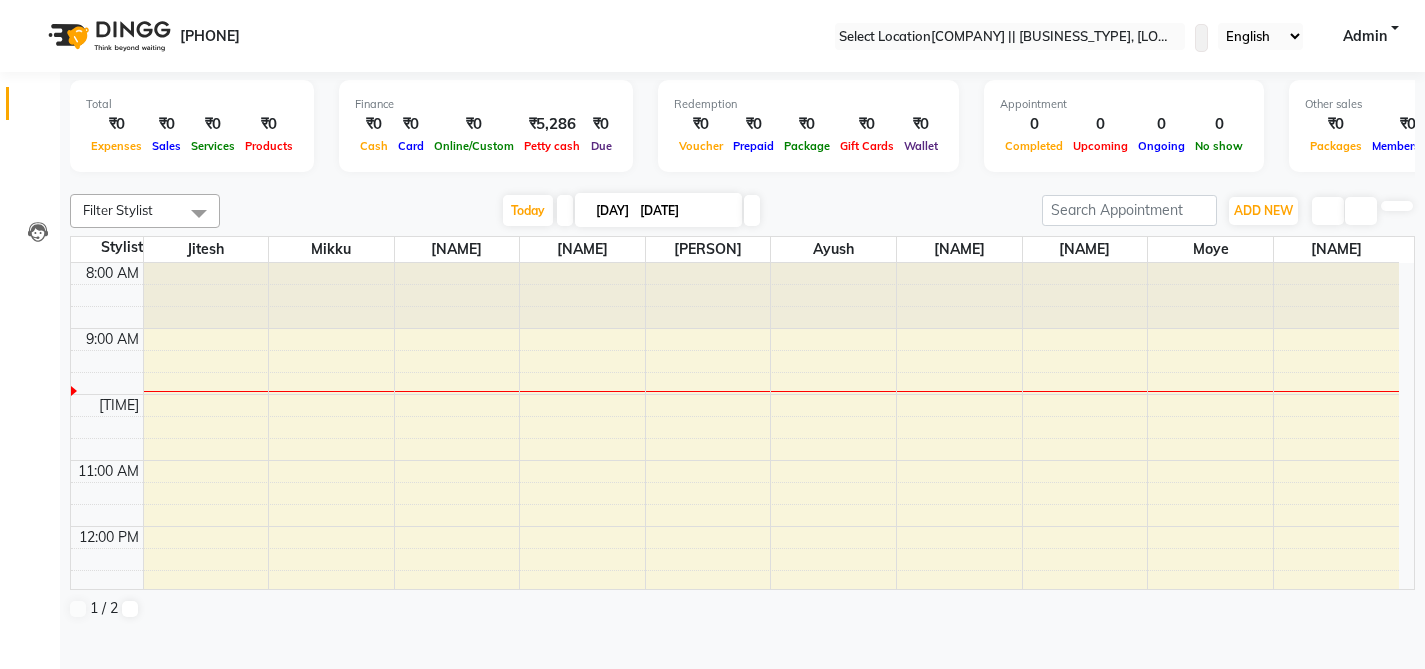 click at bounding box center (743, 182) 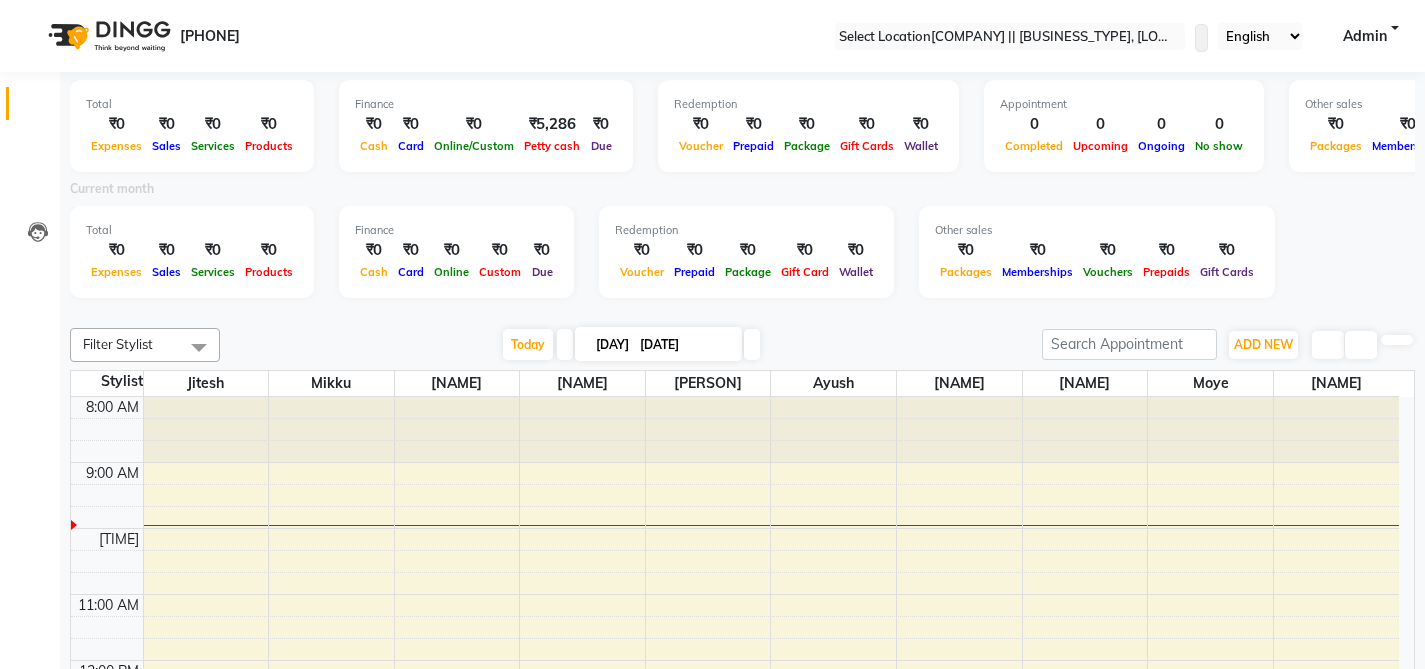 click at bounding box center (1010, 37) 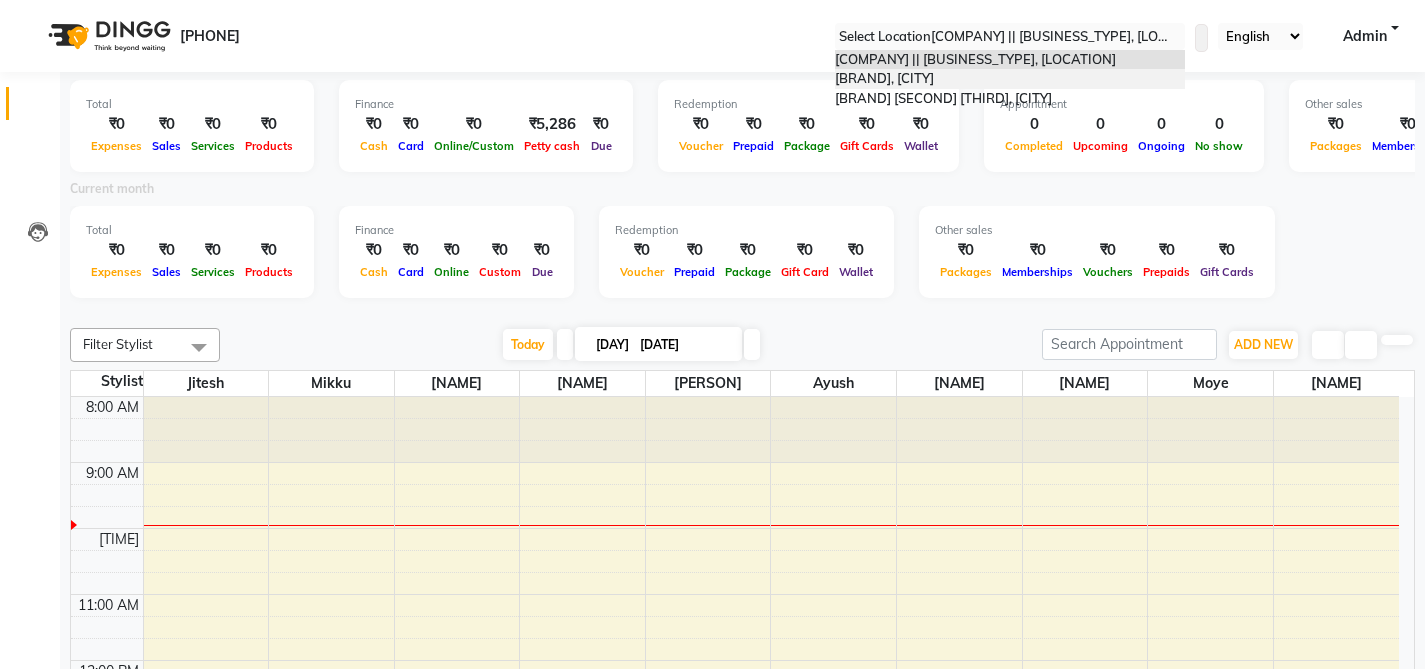 click on "[BRAND], [LOCATION]" at bounding box center (1010, 79) 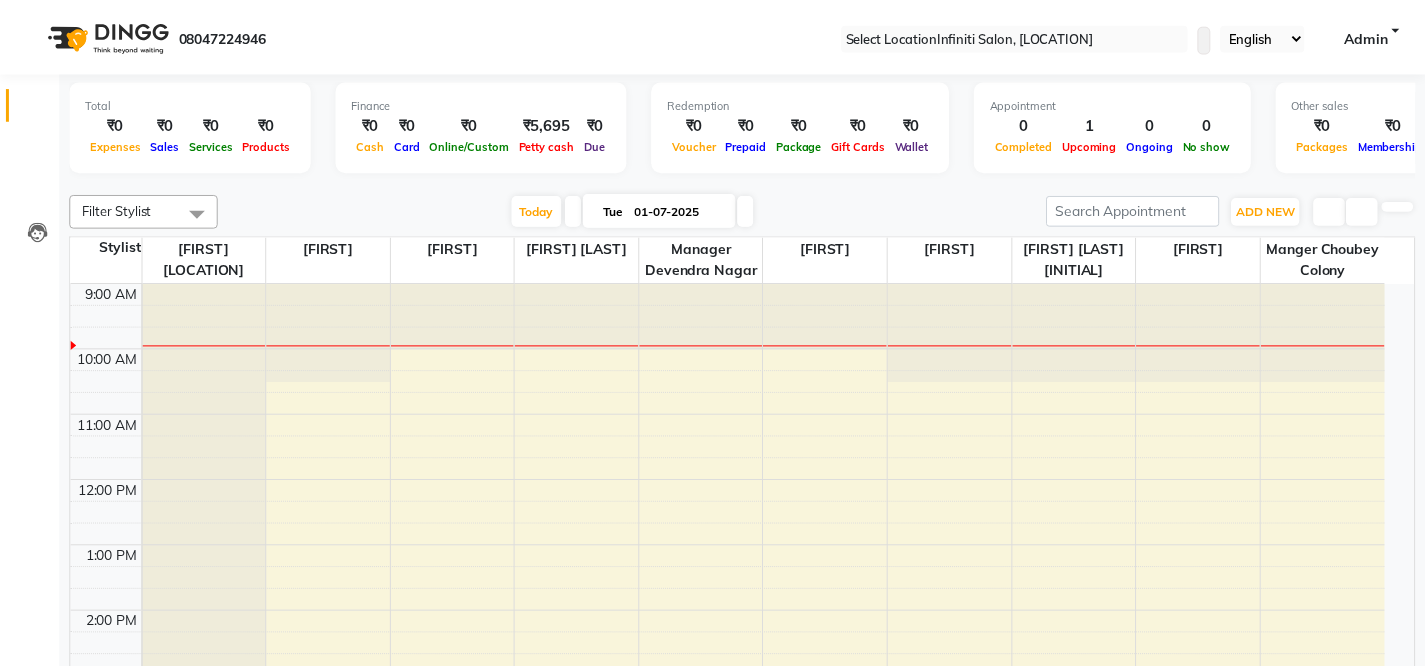 scroll, scrollTop: 0, scrollLeft: 0, axis: both 